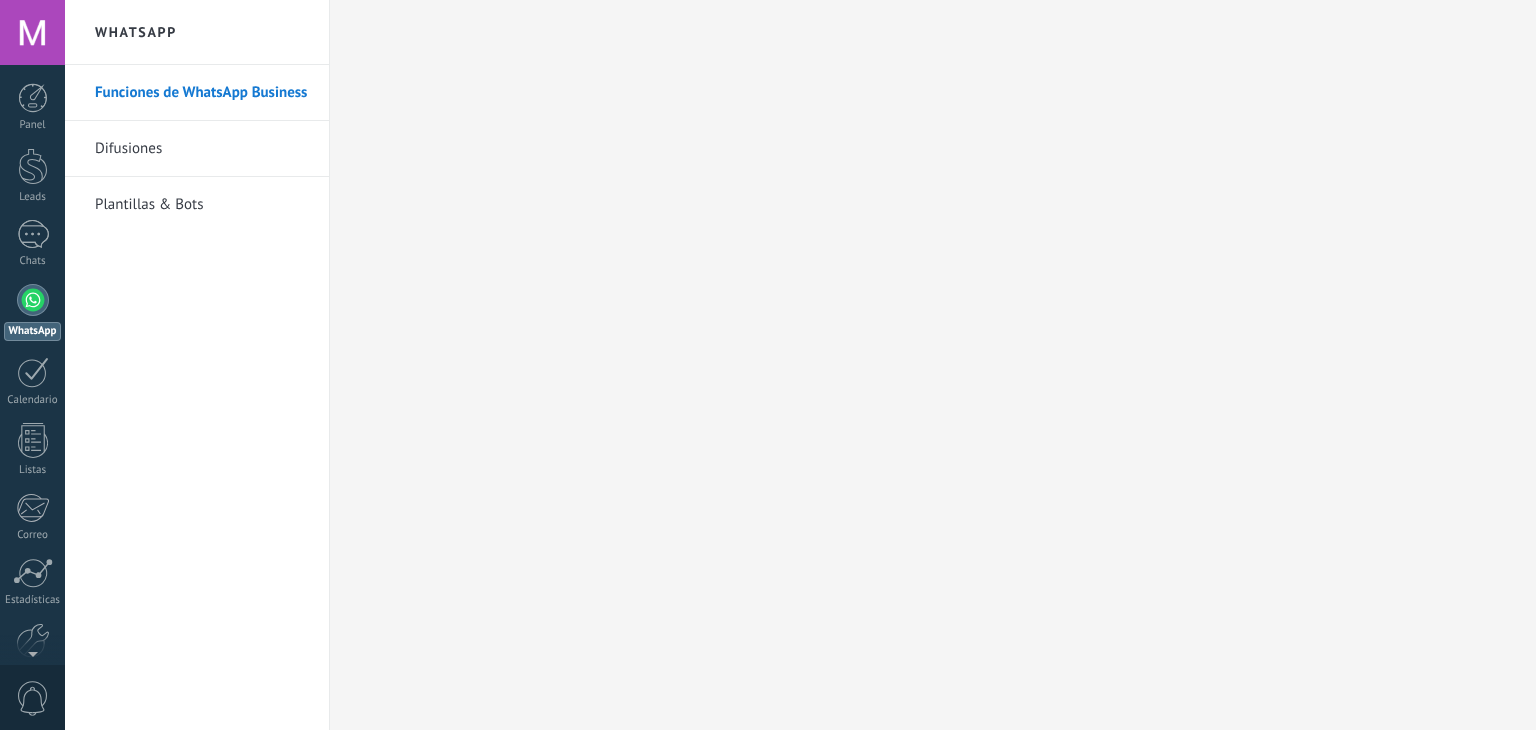 scroll, scrollTop: 0, scrollLeft: 0, axis: both 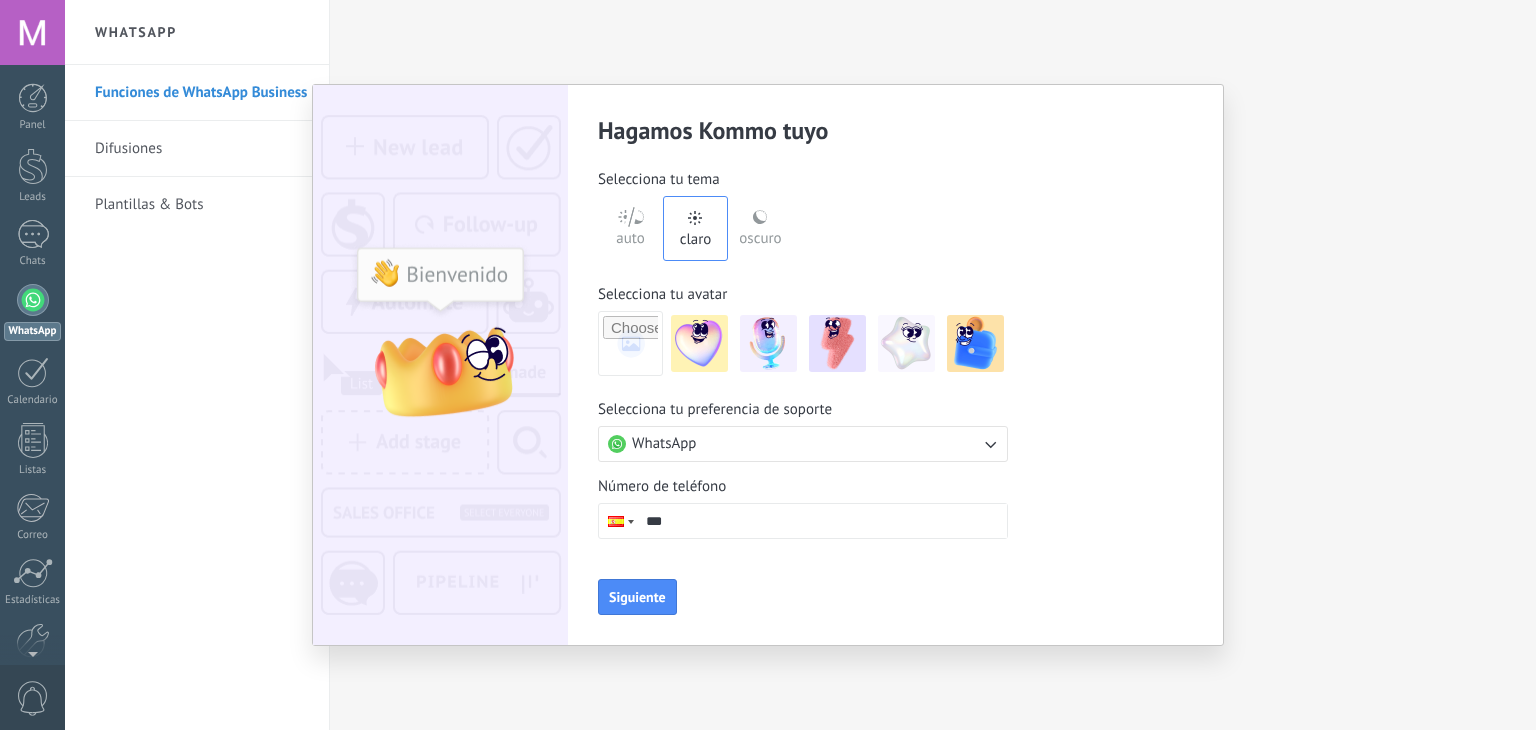 click at bounding box center (990, 444) 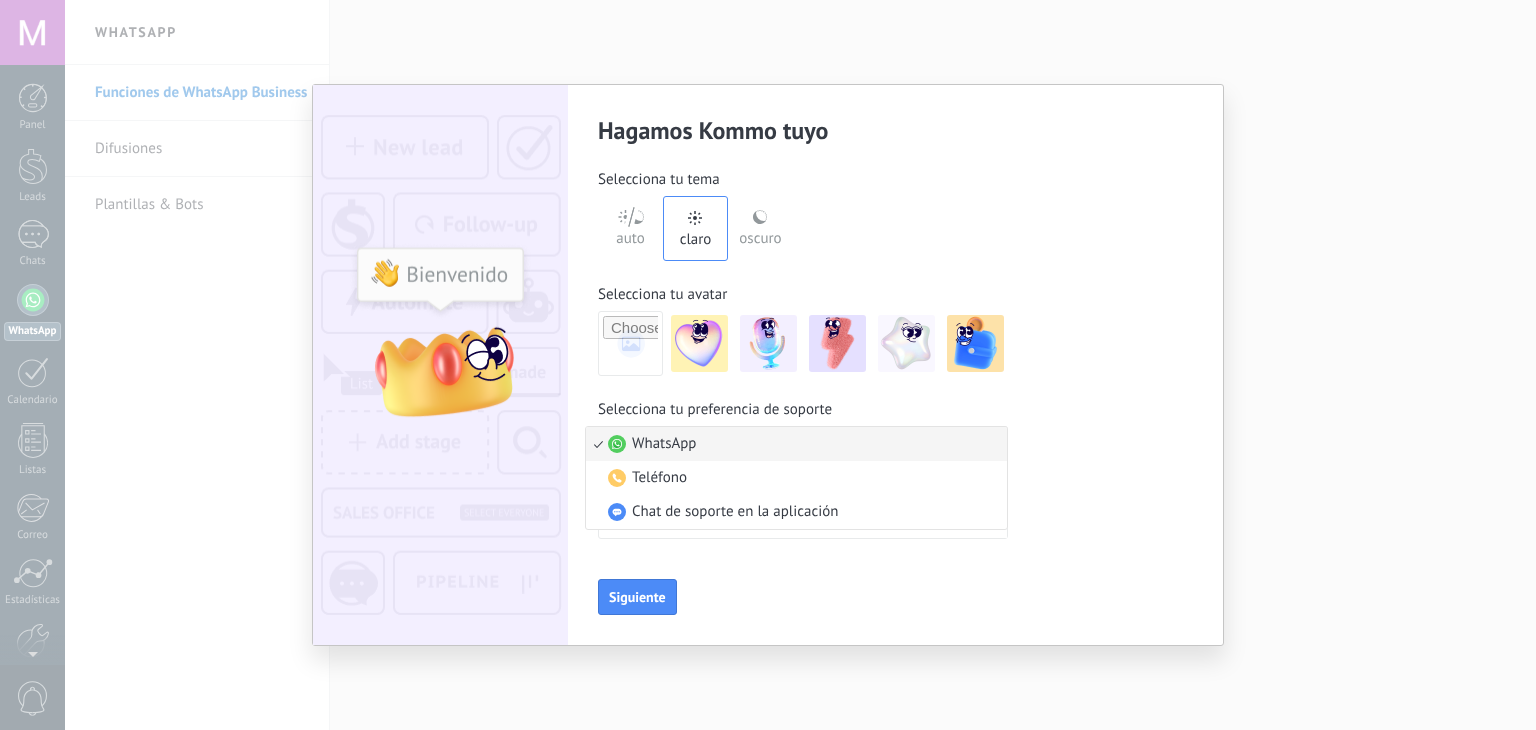 click on "WhatsApp" at bounding box center [796, 444] 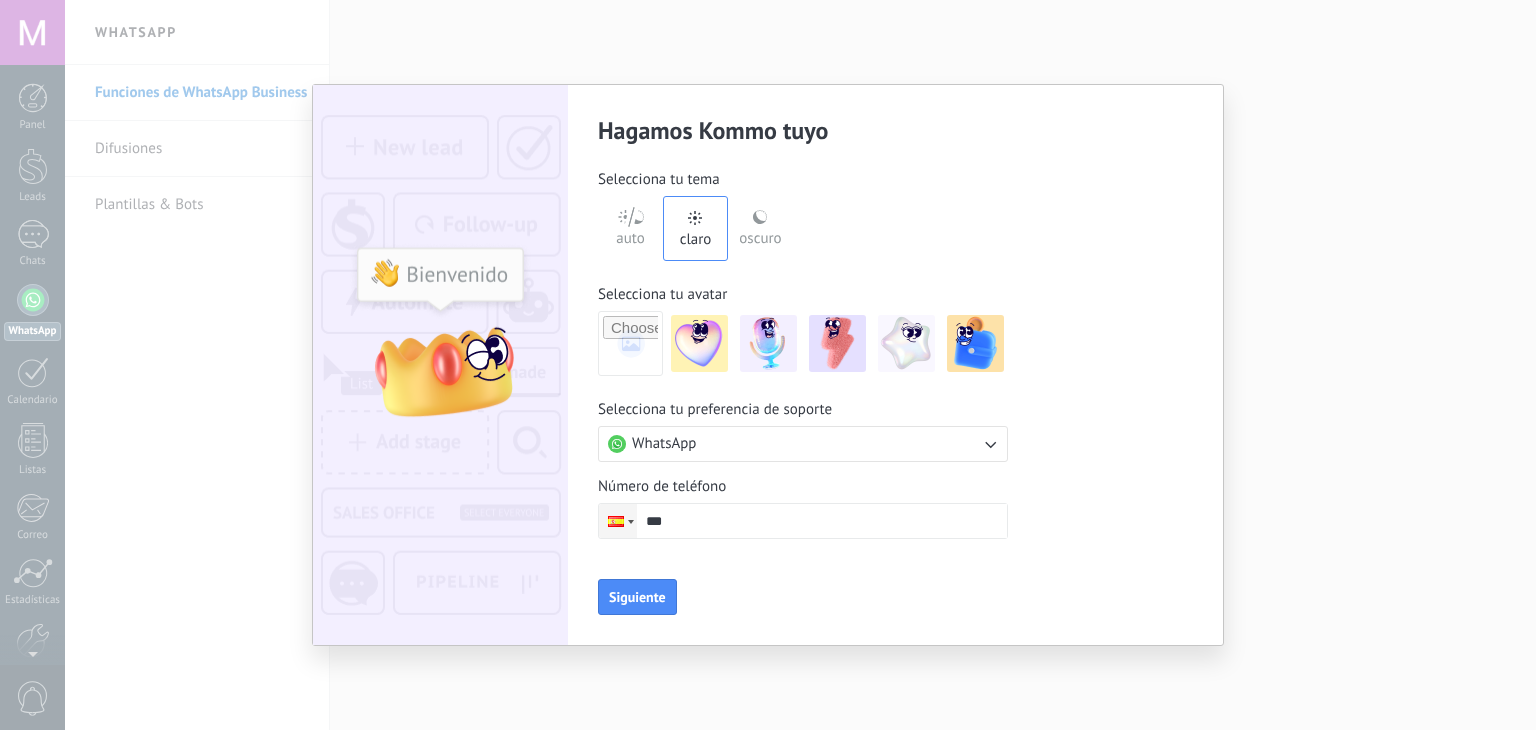 click at bounding box center (631, 522) 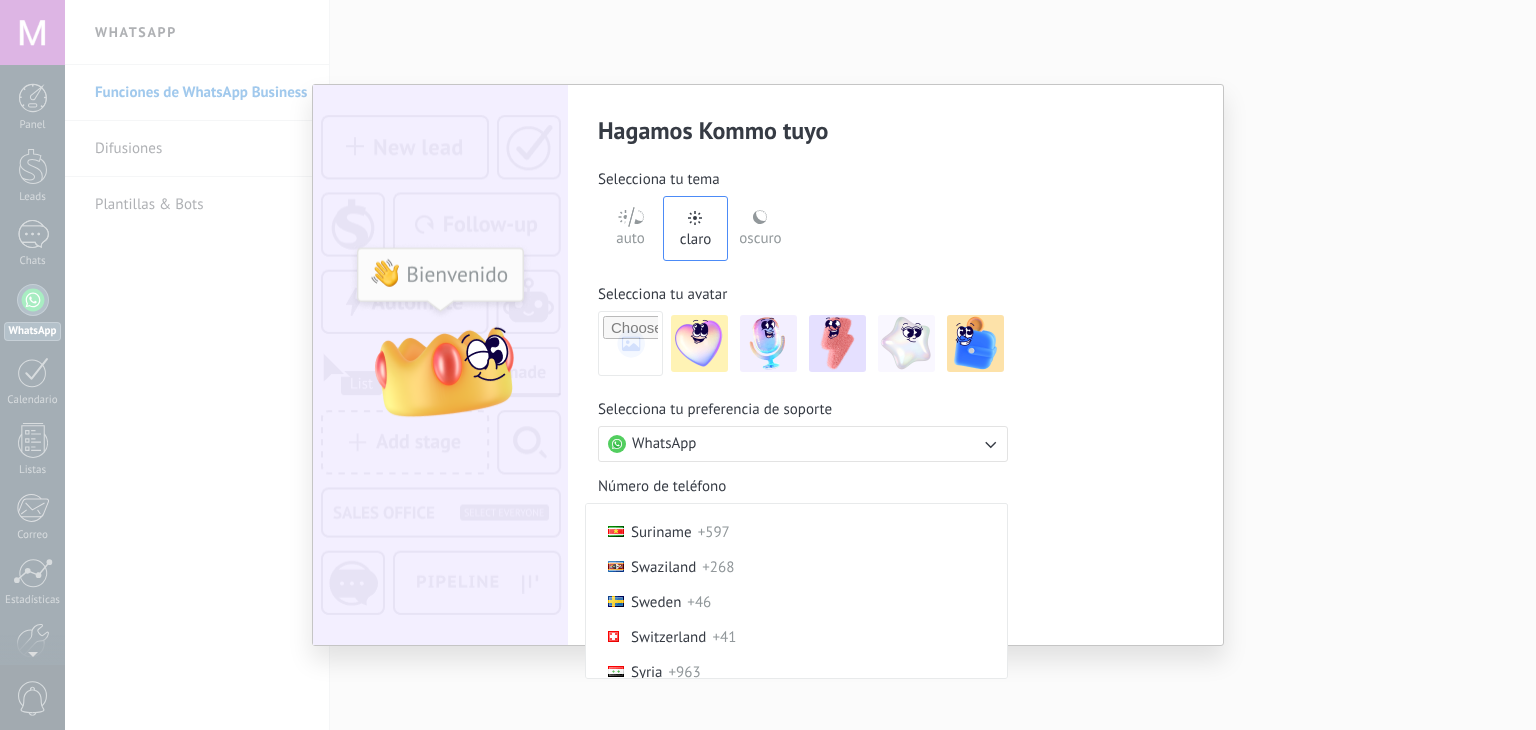 scroll, scrollTop: 1831, scrollLeft: 0, axis: vertical 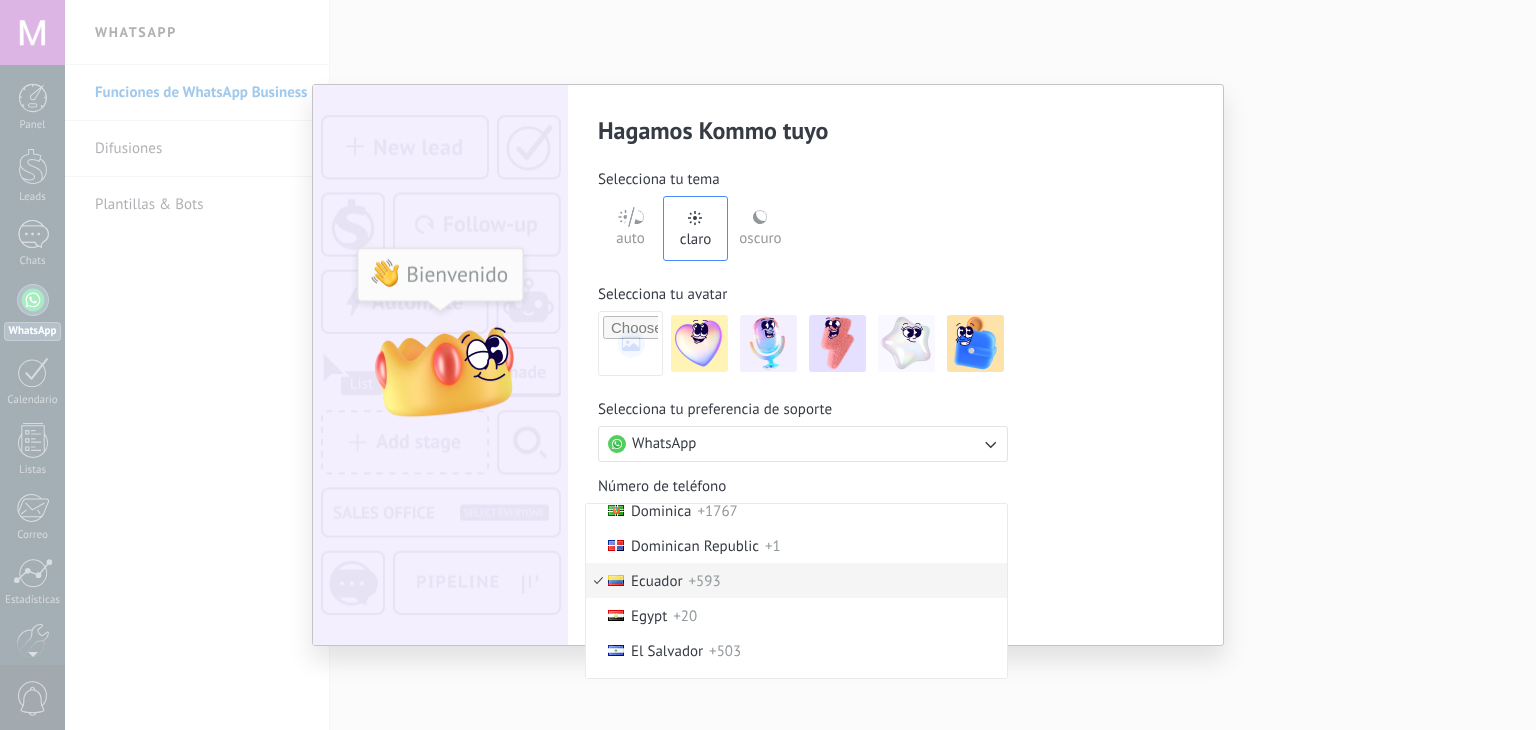 click on "+593" at bounding box center [705, 581] 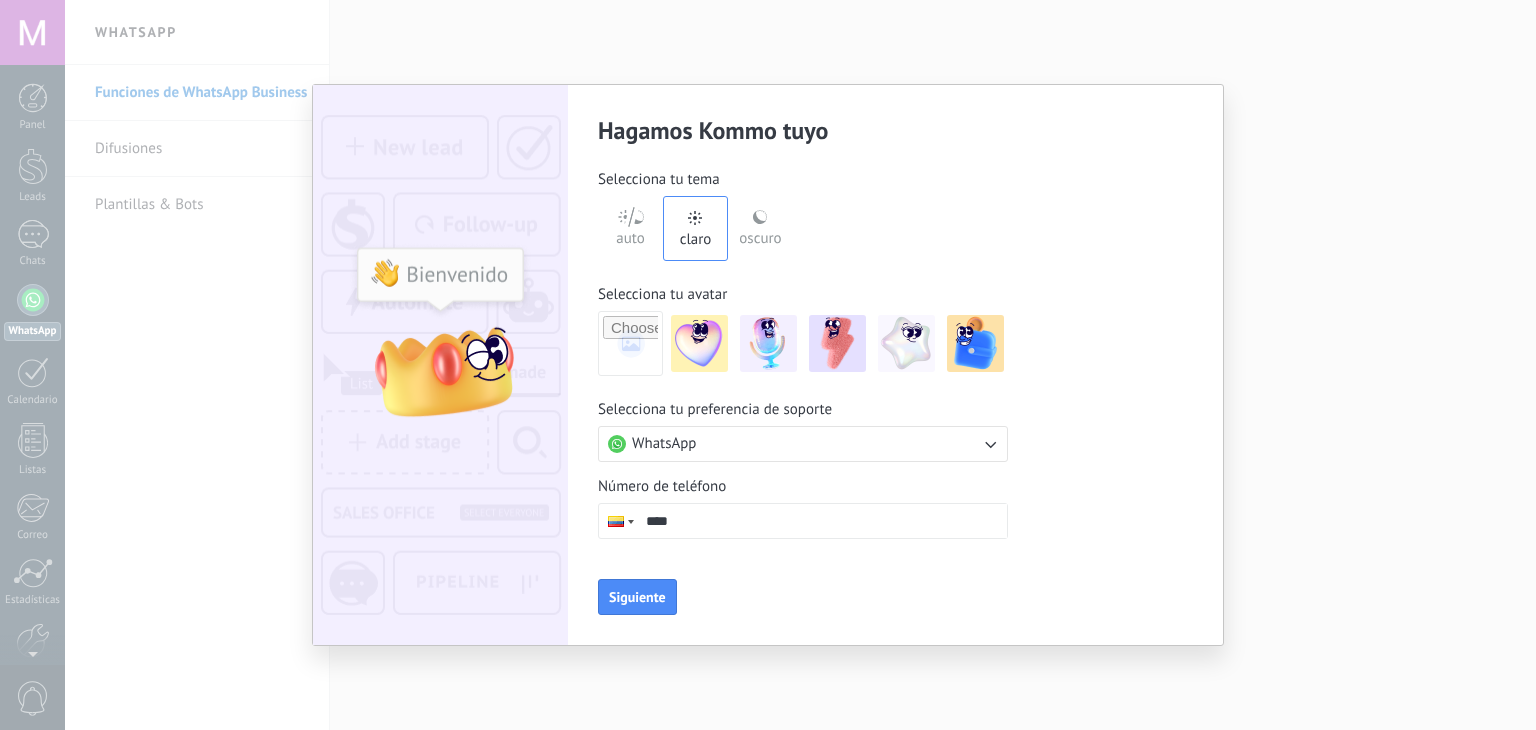 click on "****" at bounding box center [822, 521] 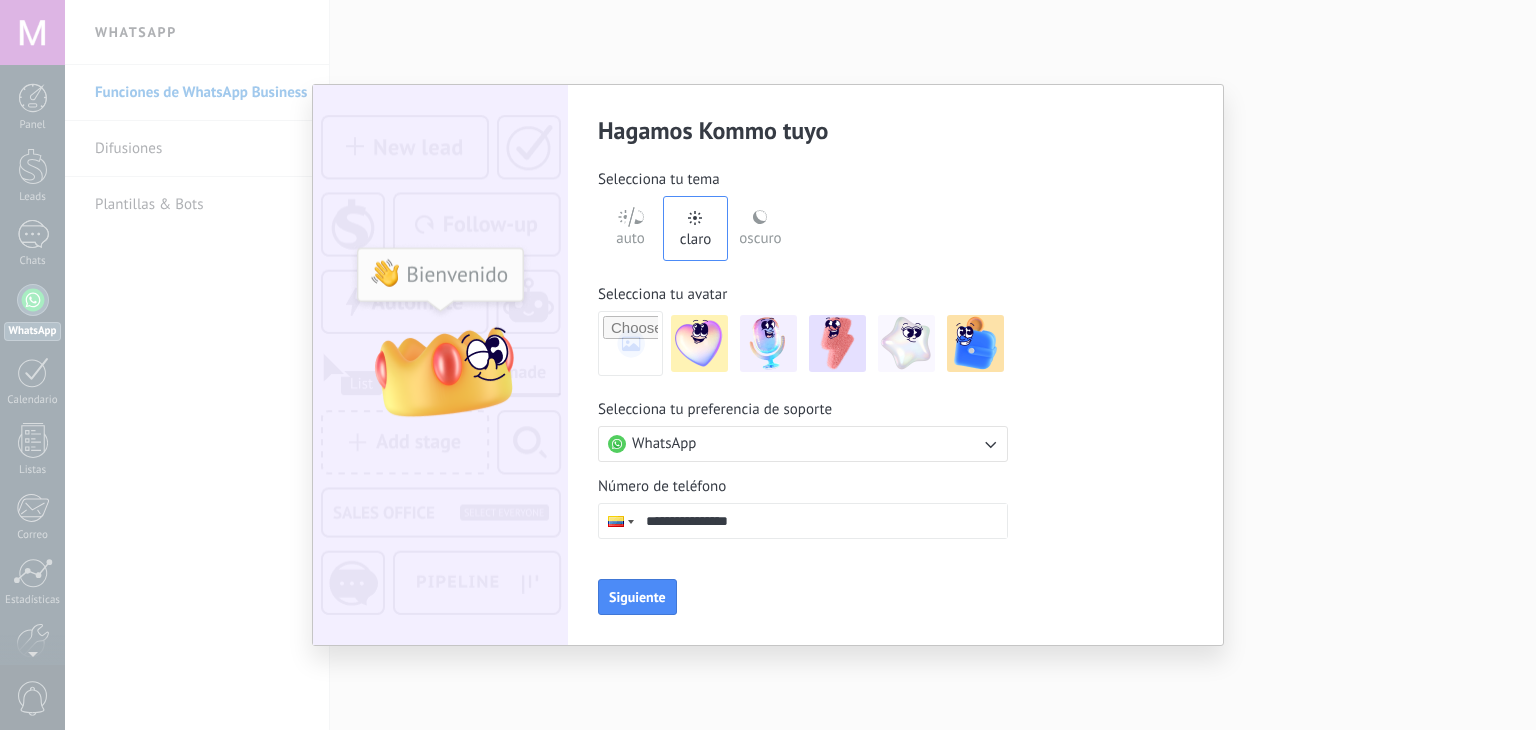 type on "**********" 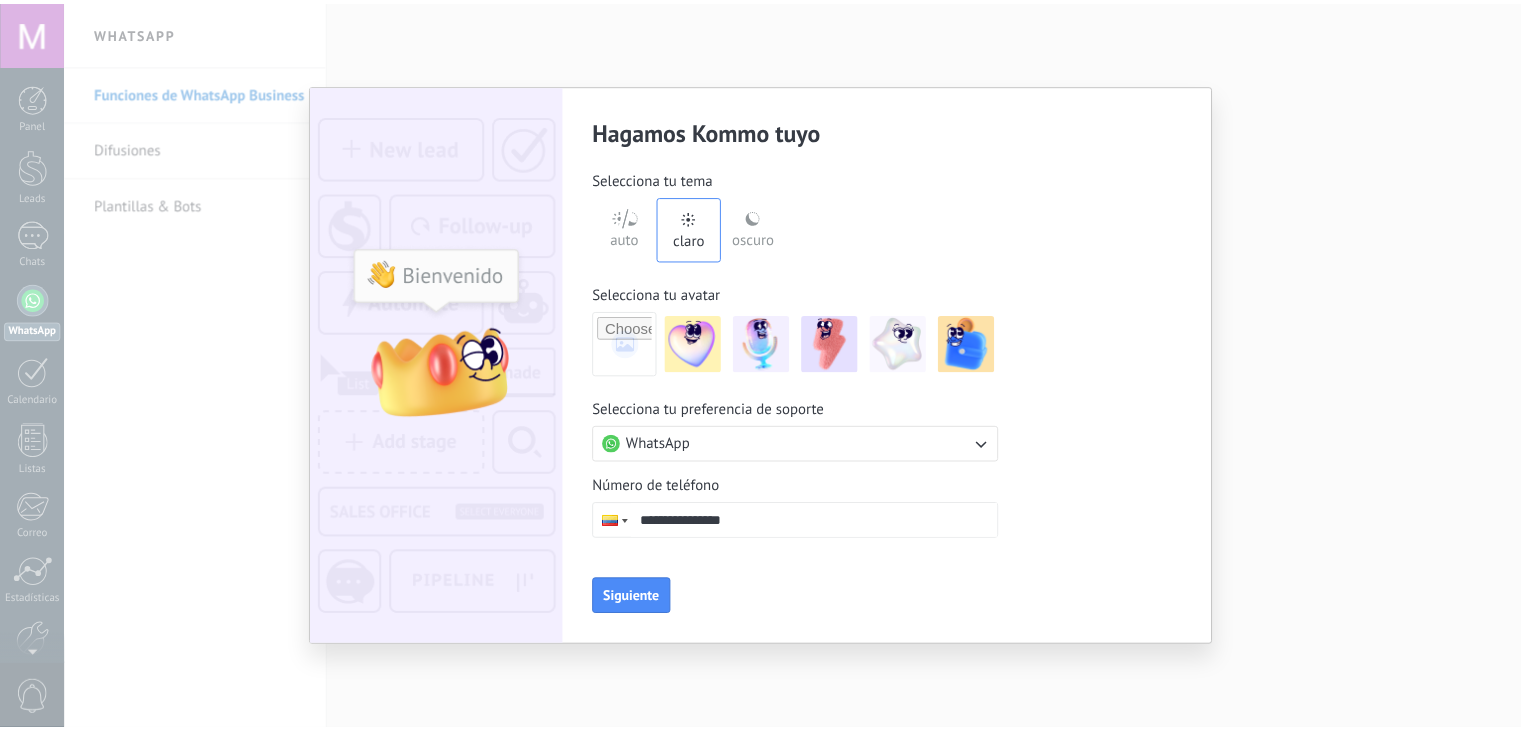 scroll, scrollTop: 0, scrollLeft: 0, axis: both 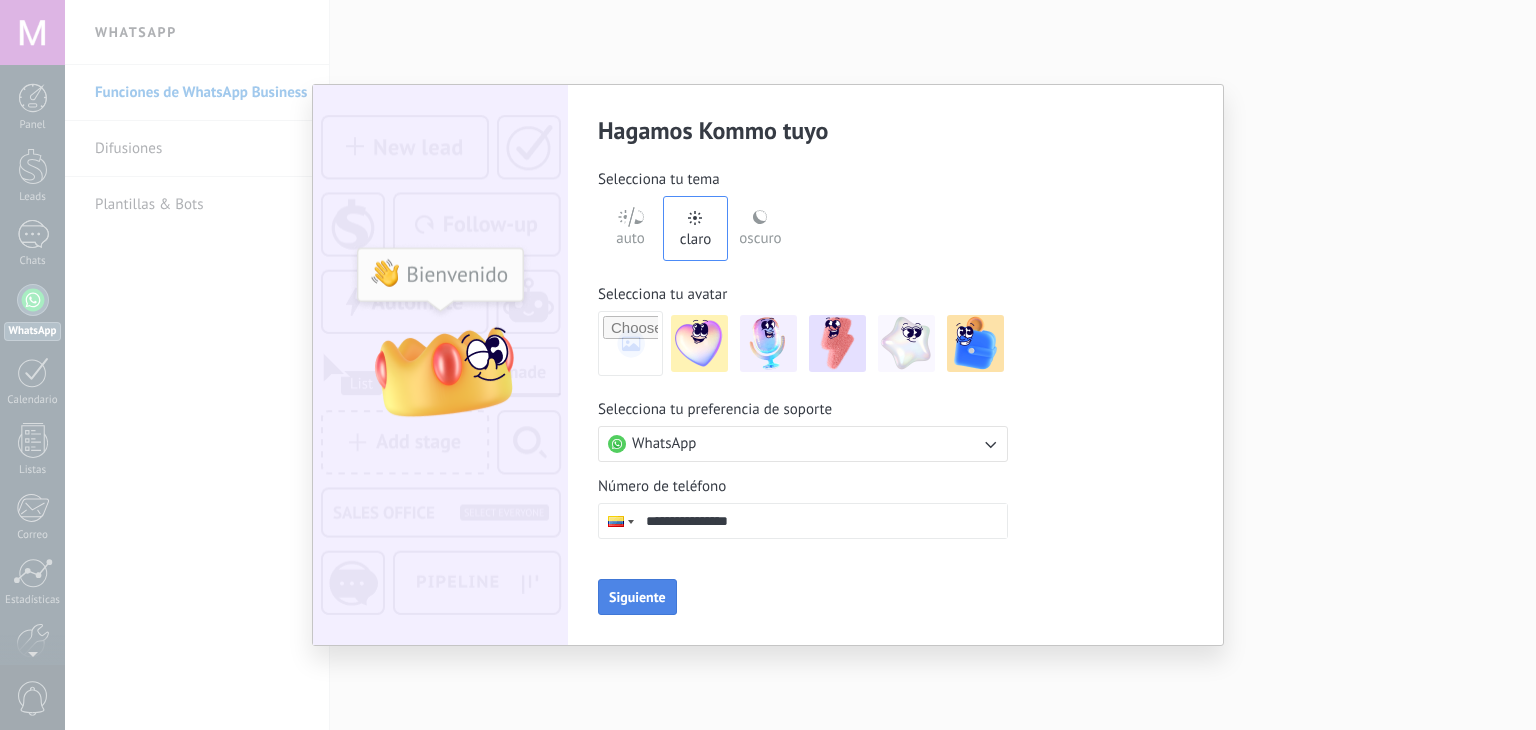 click on "Siguiente" at bounding box center (637, 597) 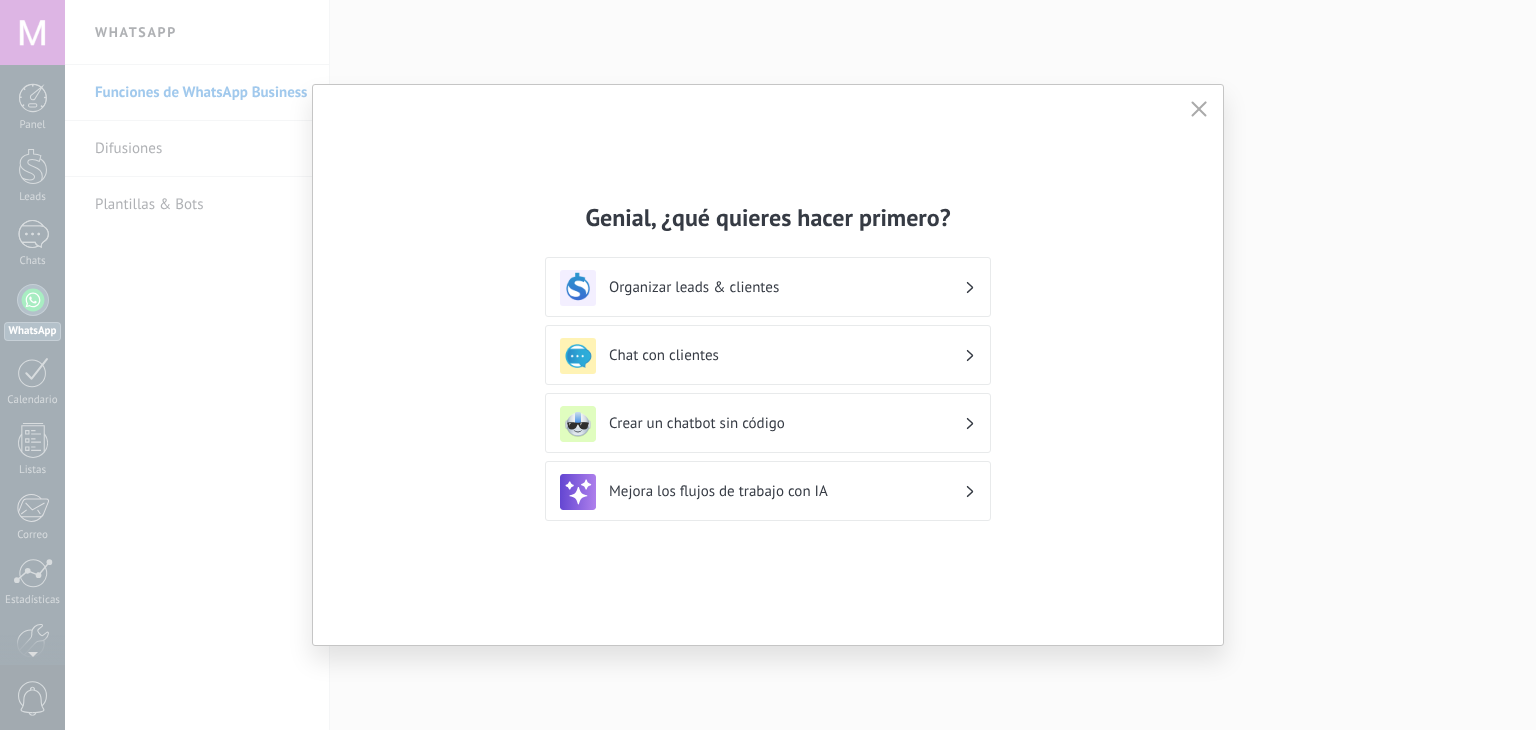 click on "Organizar leads & clientes" at bounding box center [786, 287] 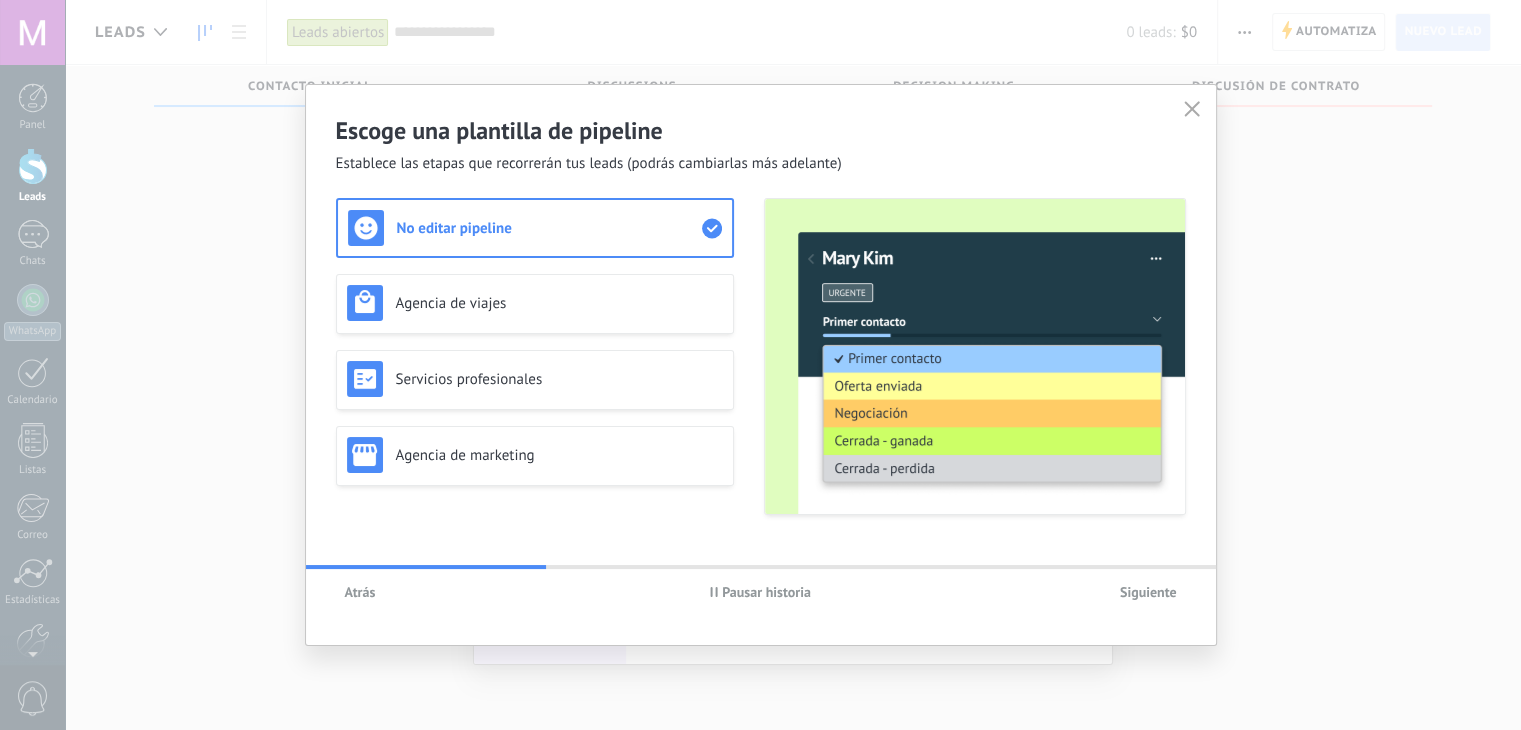 scroll, scrollTop: 34, scrollLeft: 0, axis: vertical 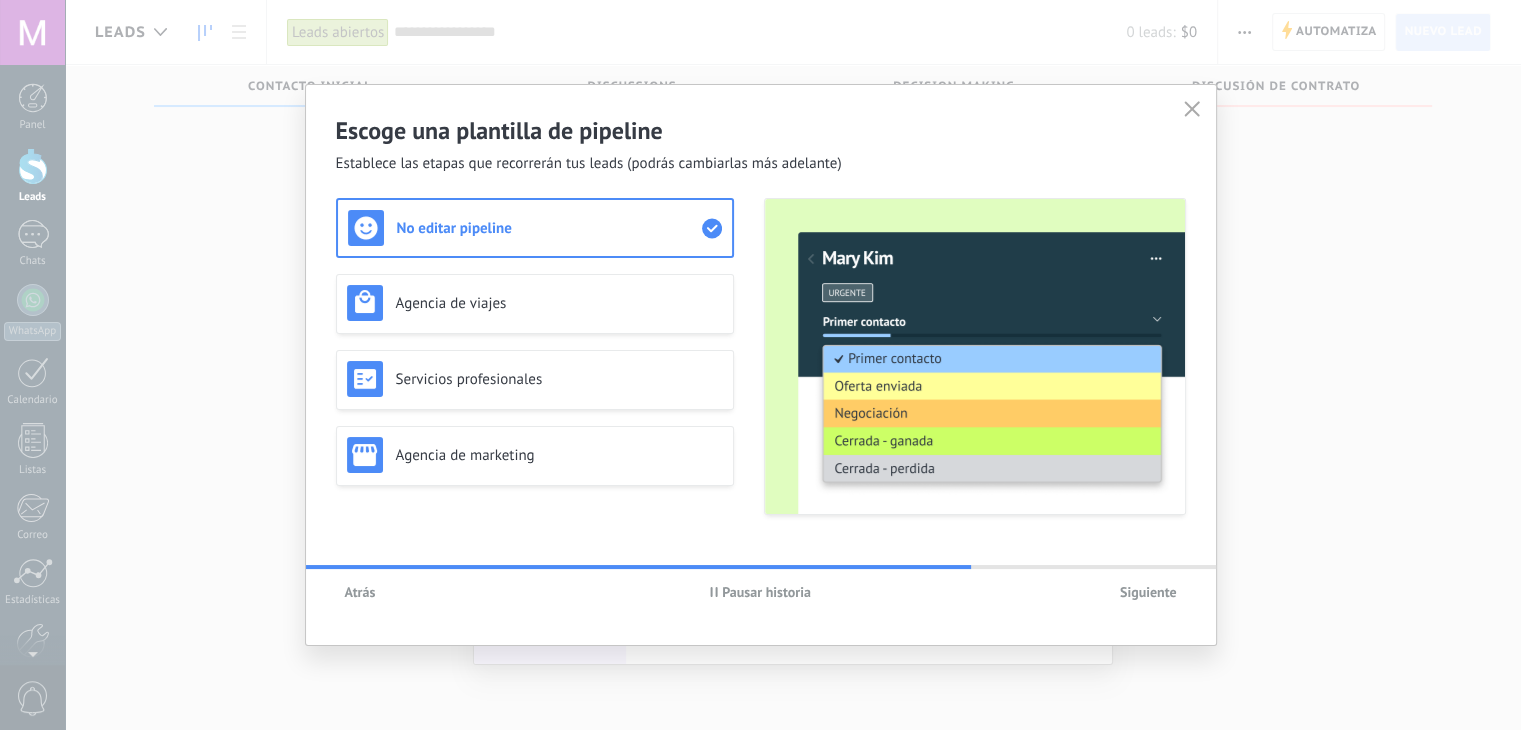 click on "Siguiente" at bounding box center (1148, 592) 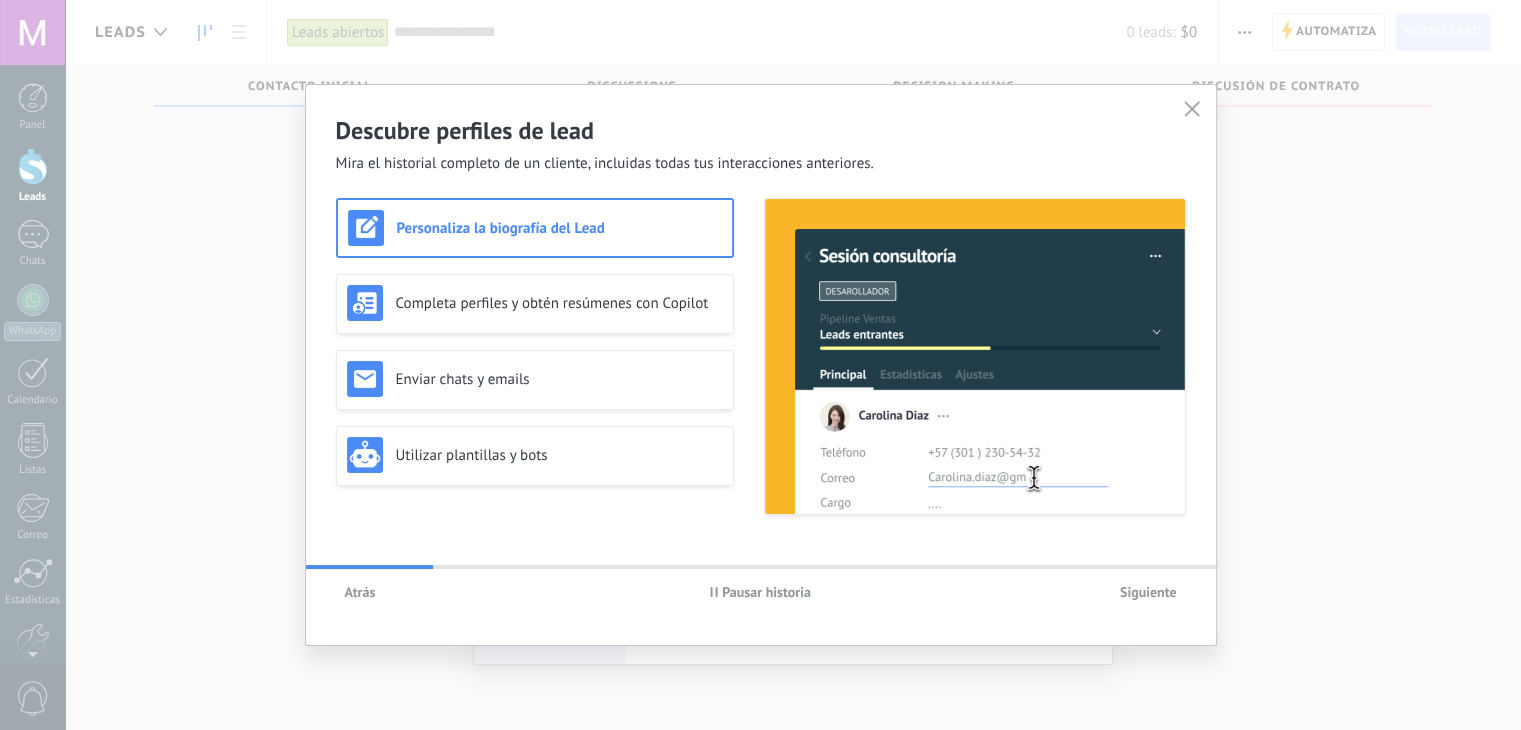 click on "Siguiente" at bounding box center (1148, 592) 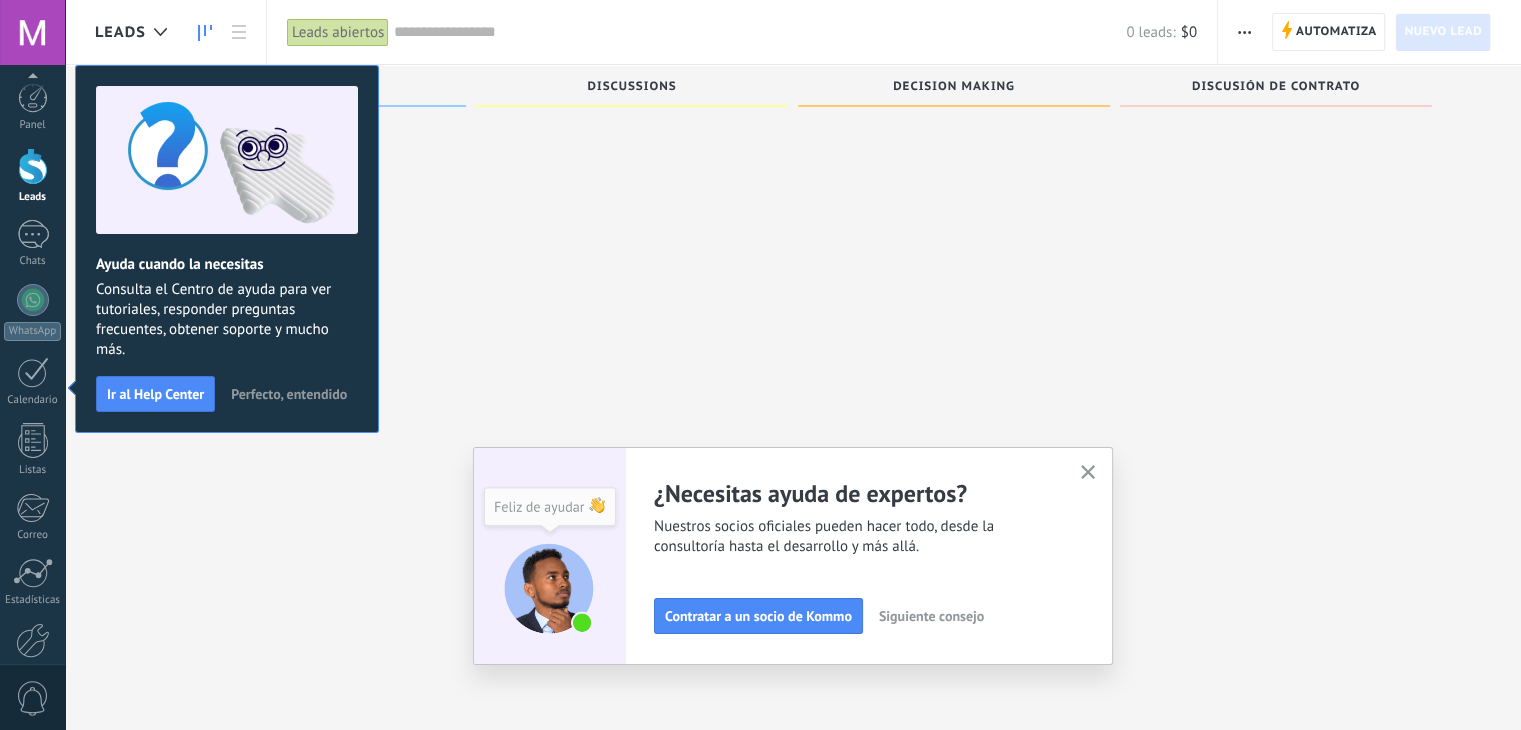 scroll, scrollTop: 101, scrollLeft: 0, axis: vertical 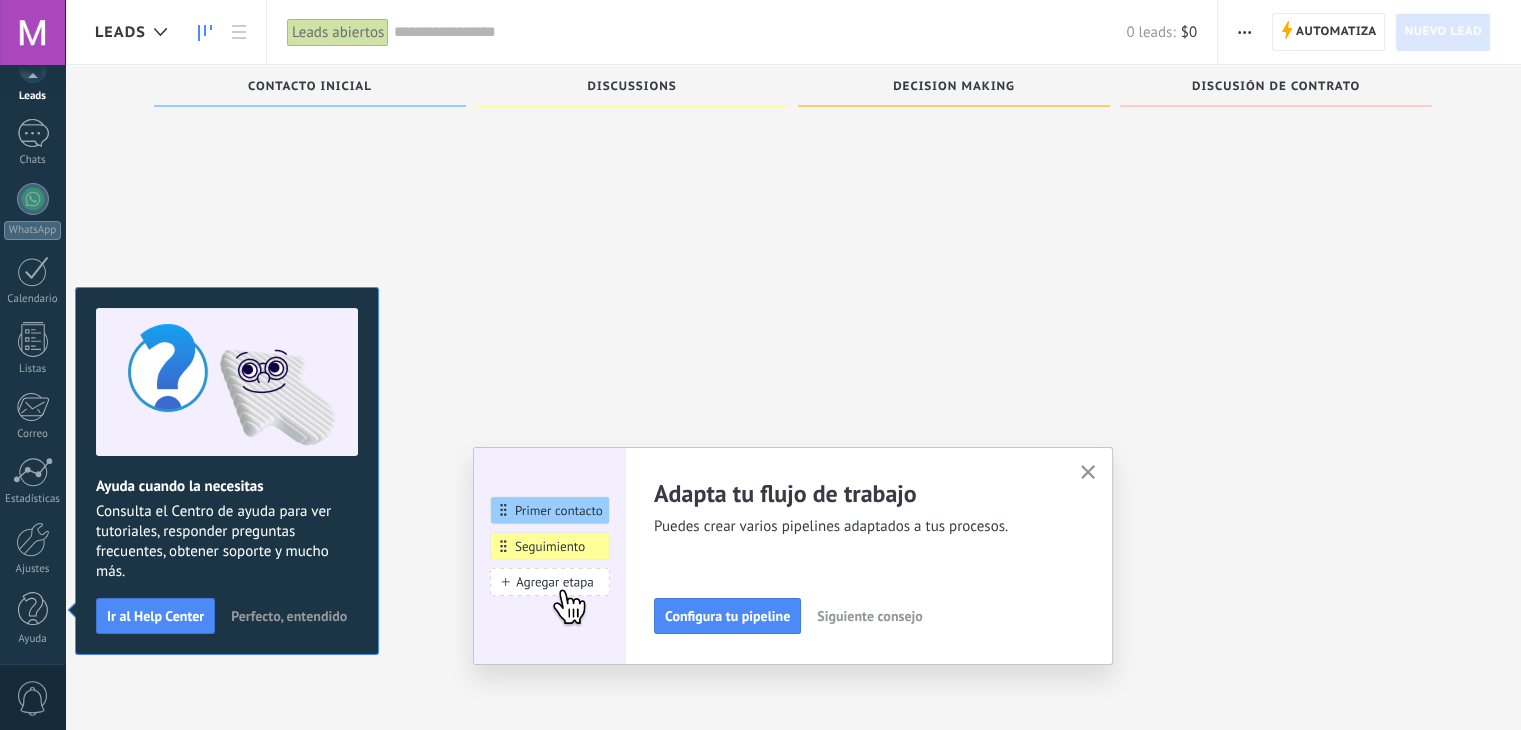 click at bounding box center [1088, 472] 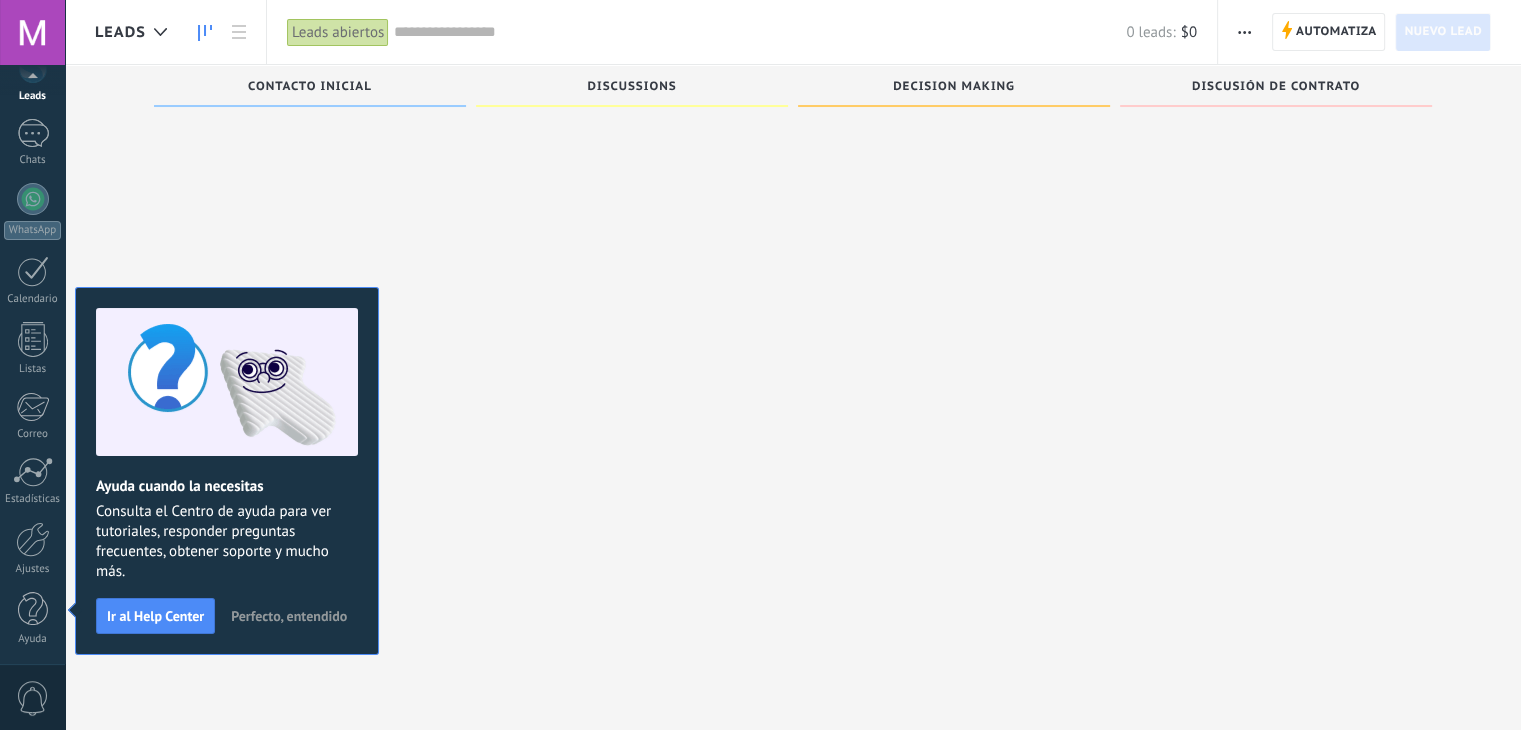 click at bounding box center (632, 333) 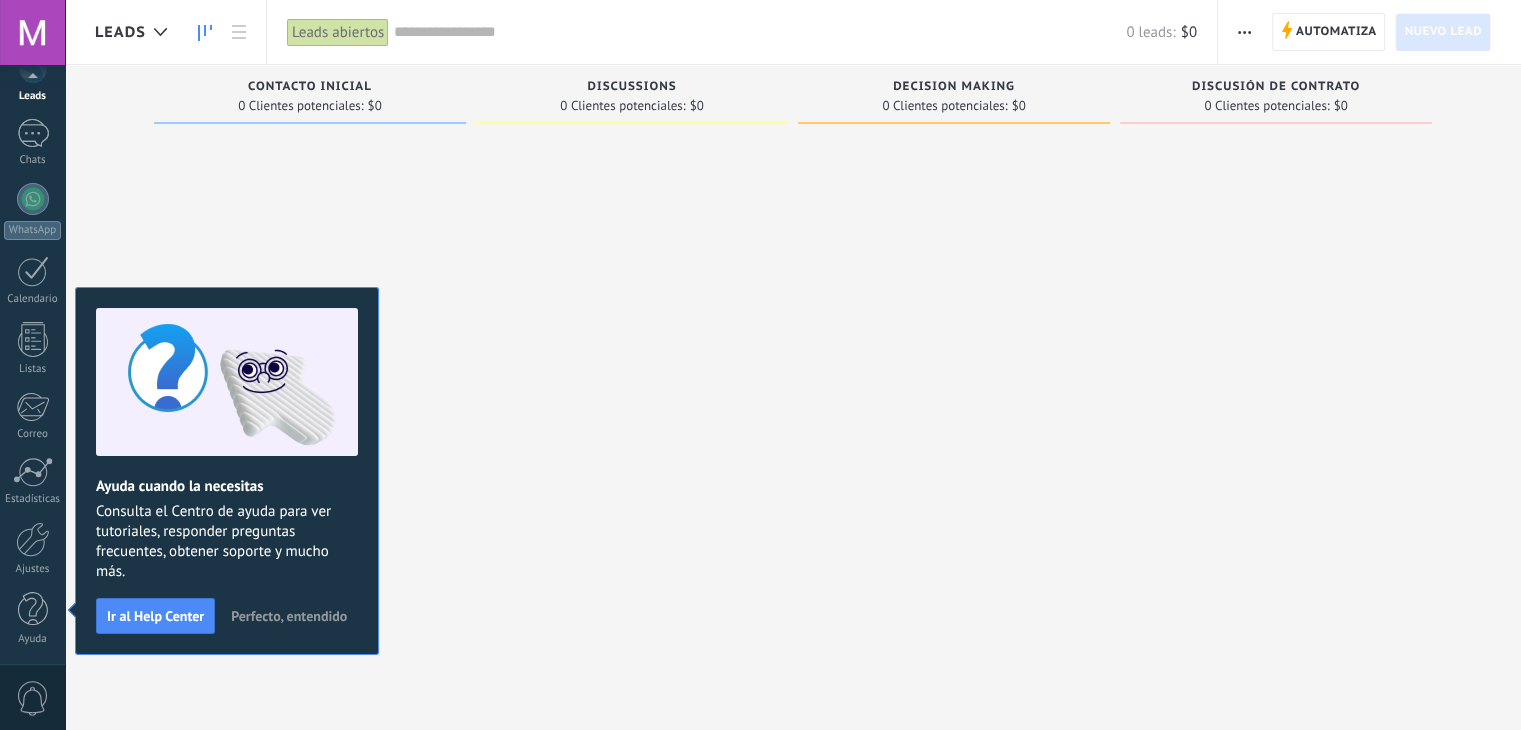 click on "Discussions" at bounding box center (631, 87) 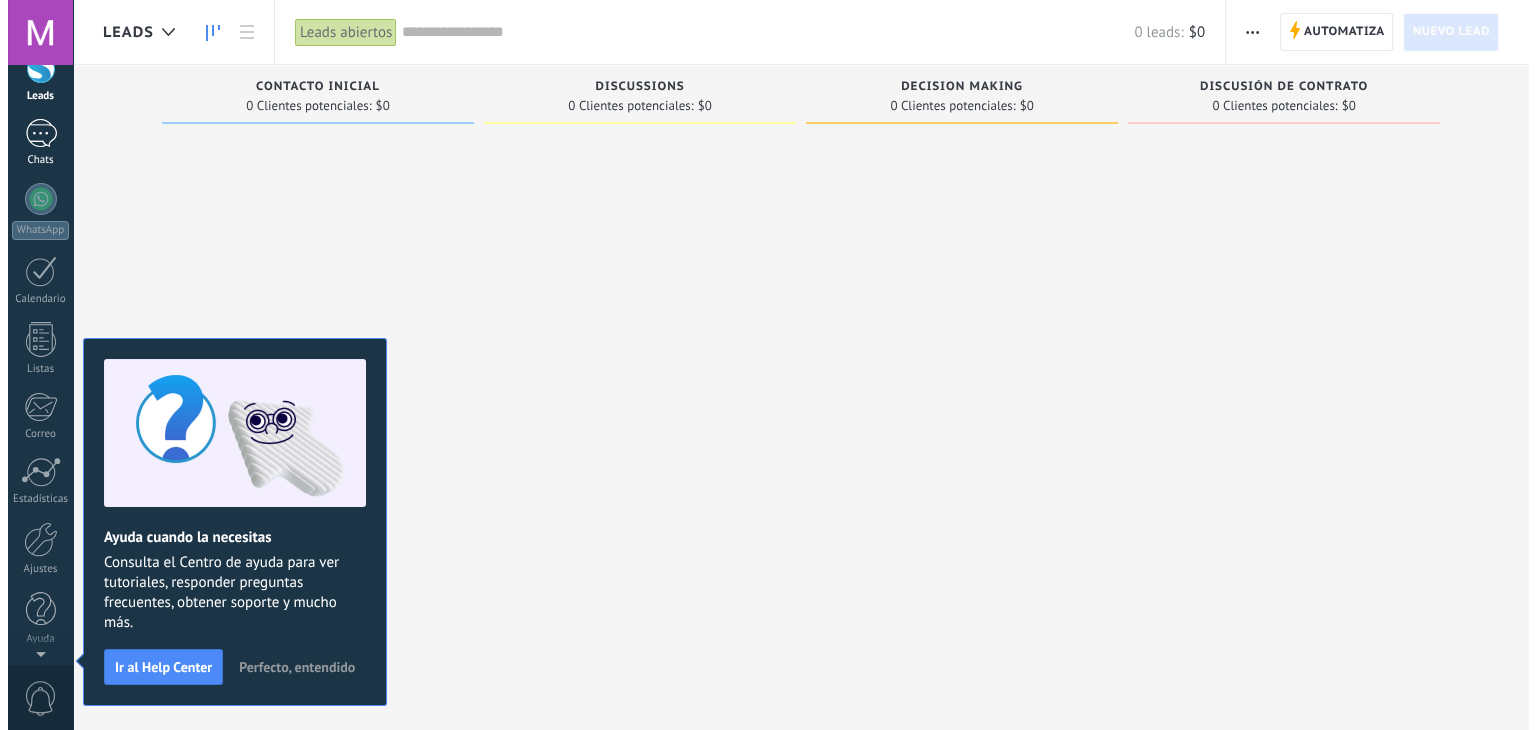 scroll, scrollTop: 0, scrollLeft: 0, axis: both 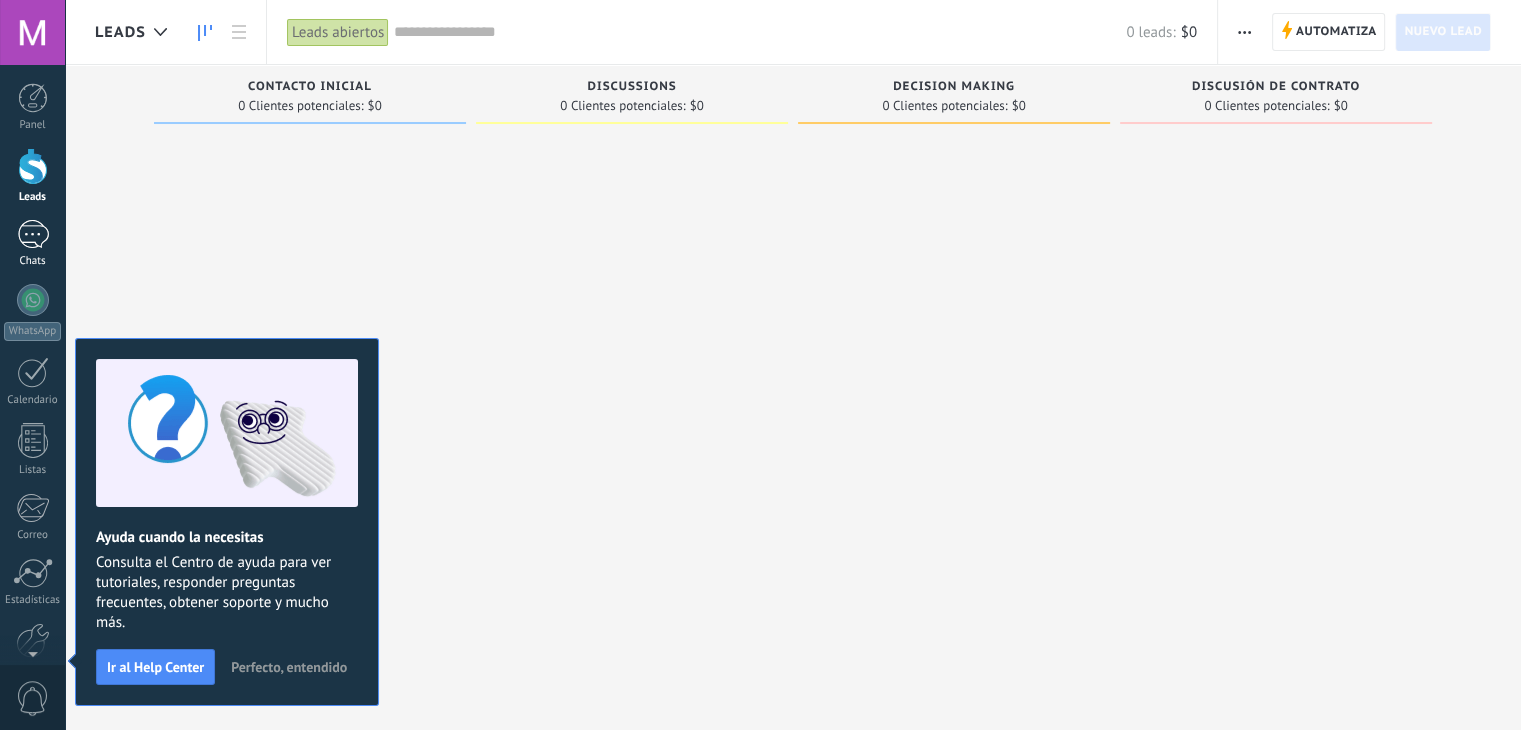 click on "Panel
Leads
Chats
WhatsApp
Clientes" at bounding box center [32, 425] 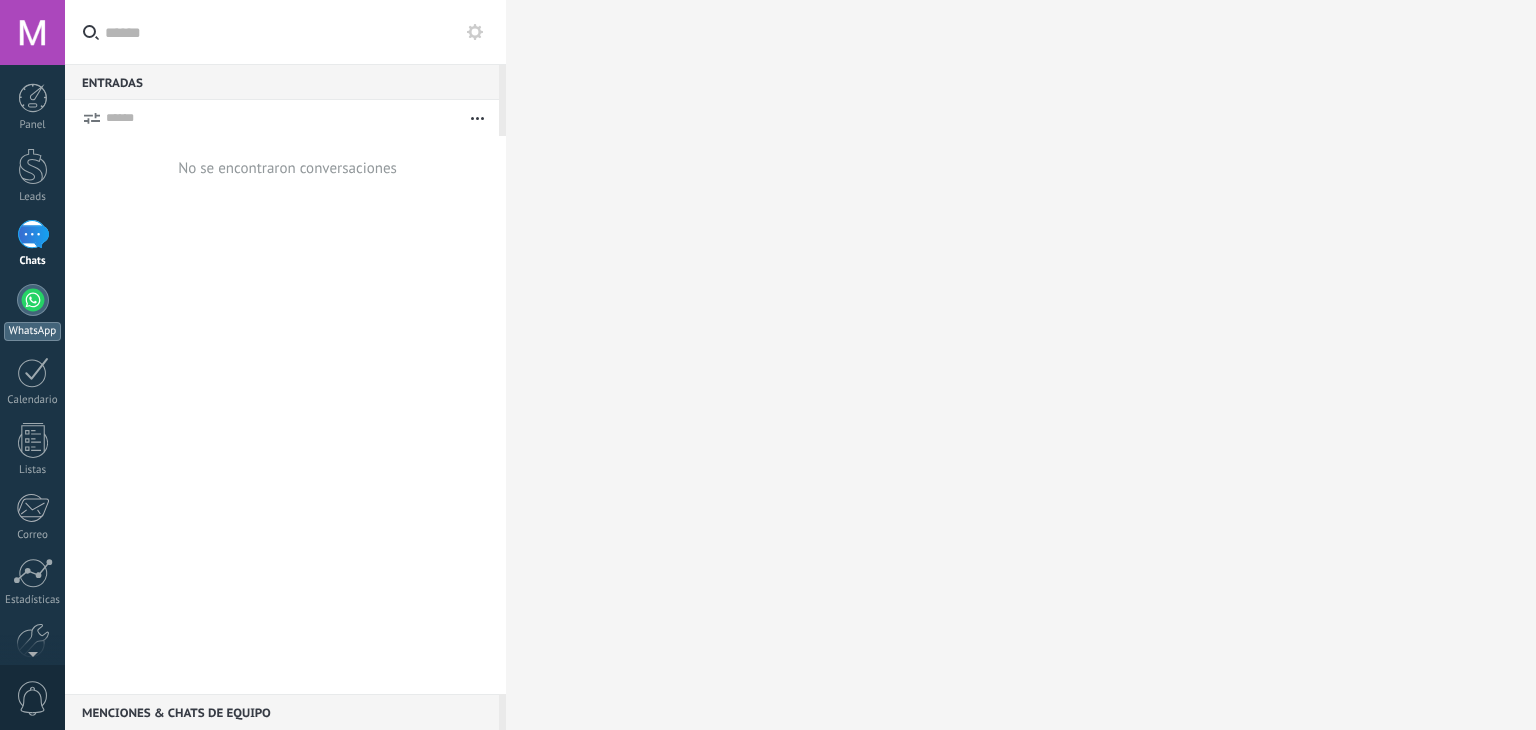 click at bounding box center [33, 300] 